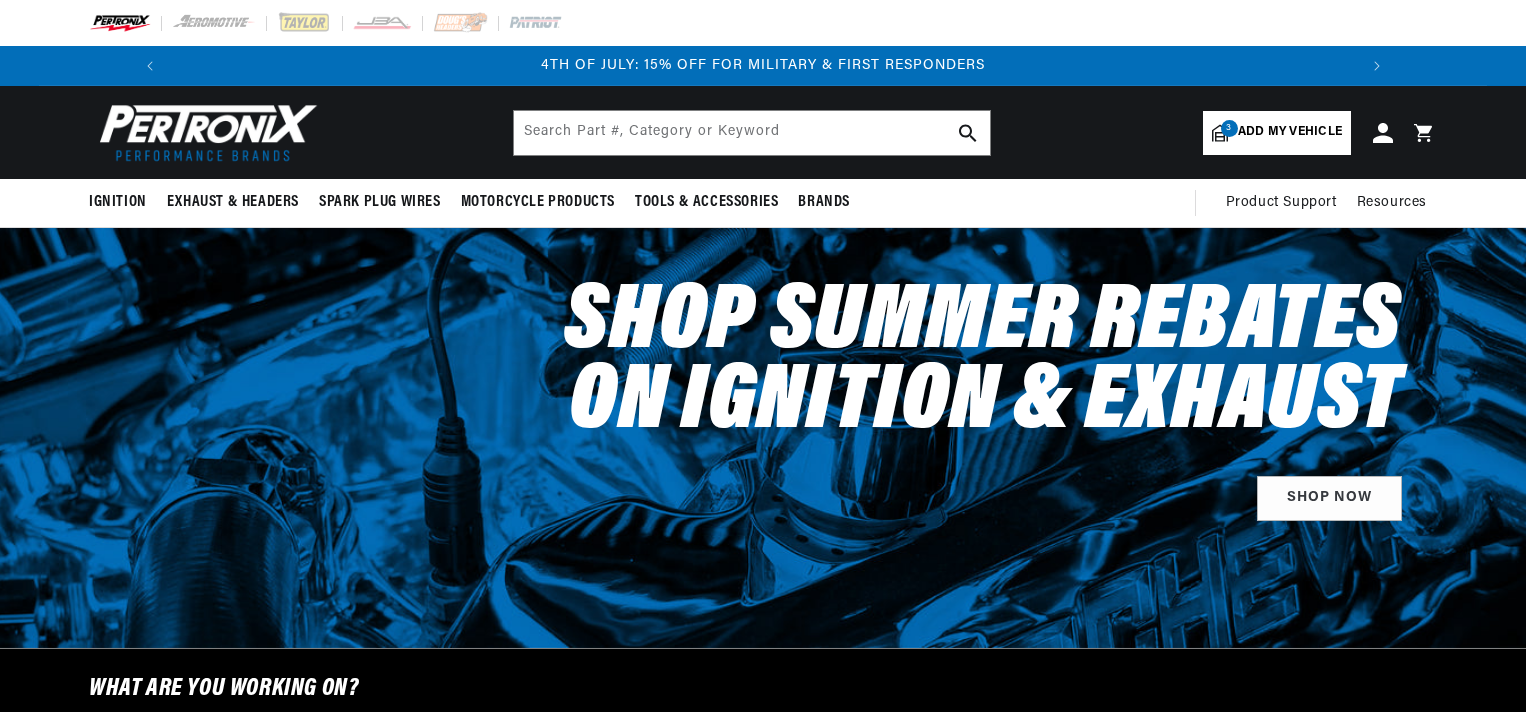 click on "Add my vehicle" at bounding box center (1290, 132) 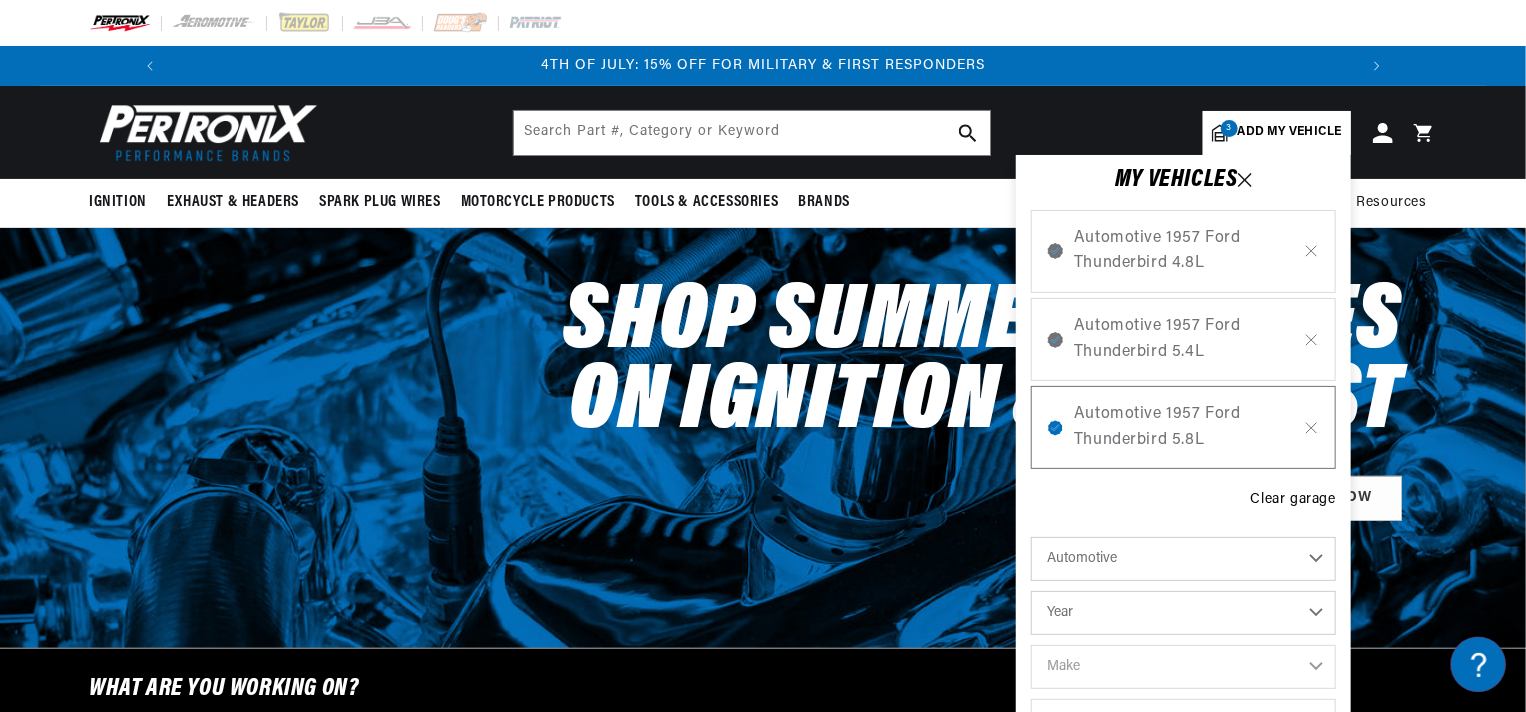 scroll, scrollTop: 0, scrollLeft: 0, axis: both 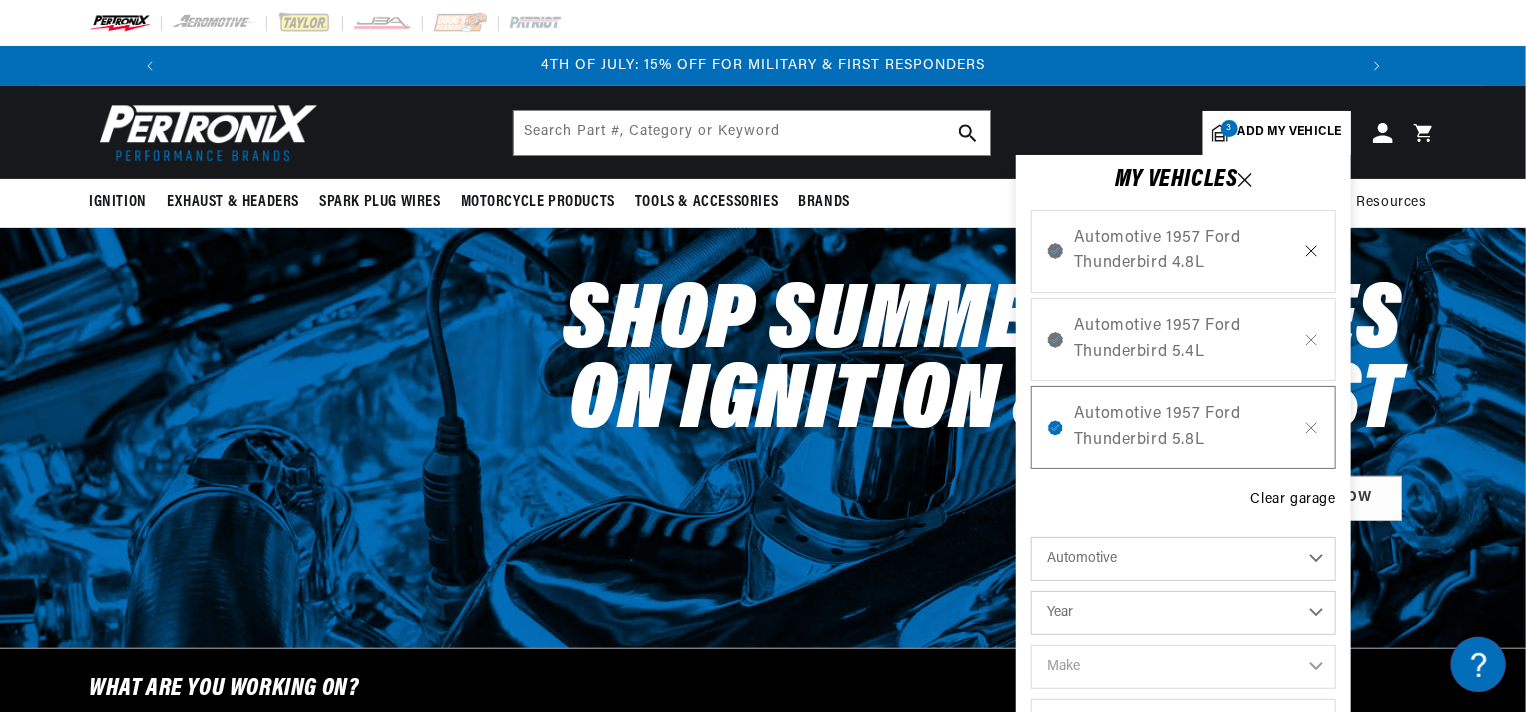 click at bounding box center (1311, 251) 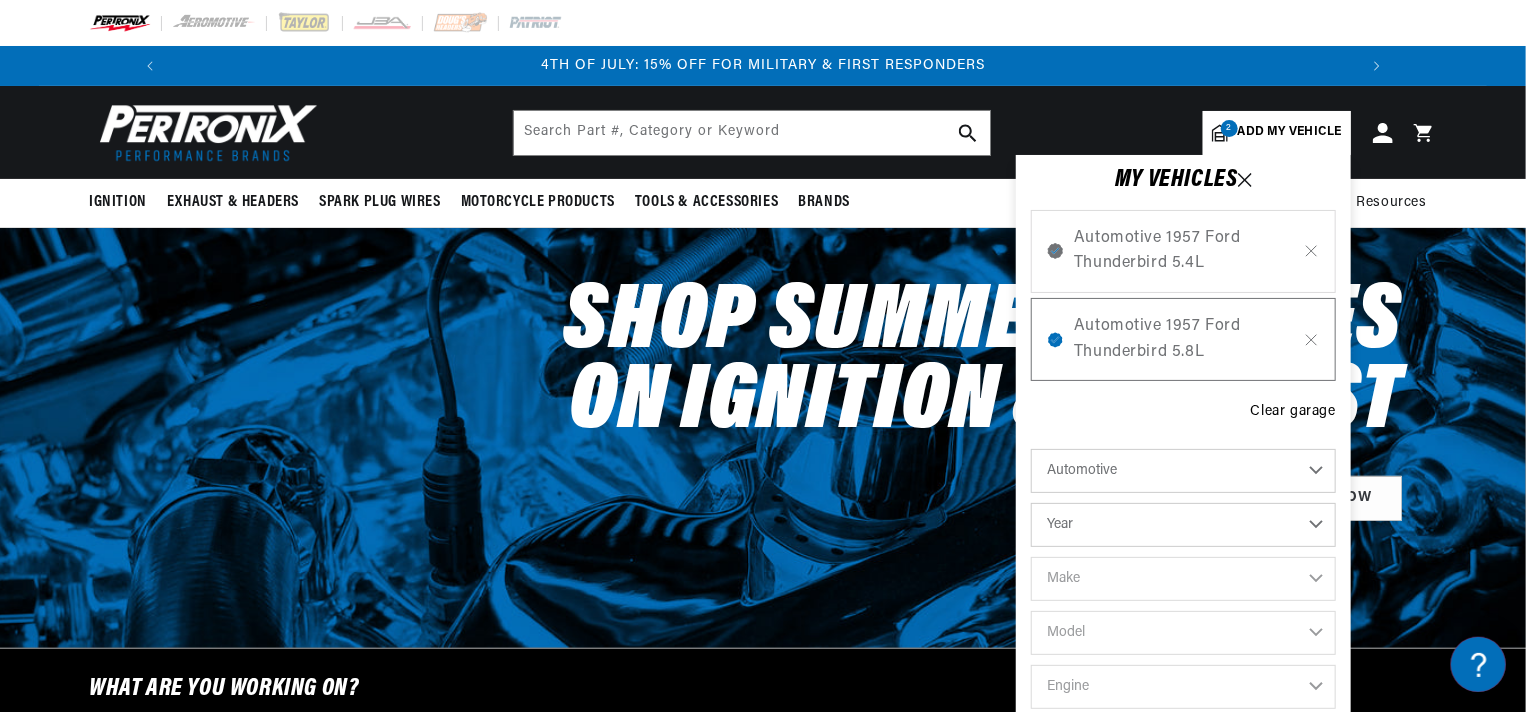 click at bounding box center [1311, 251] 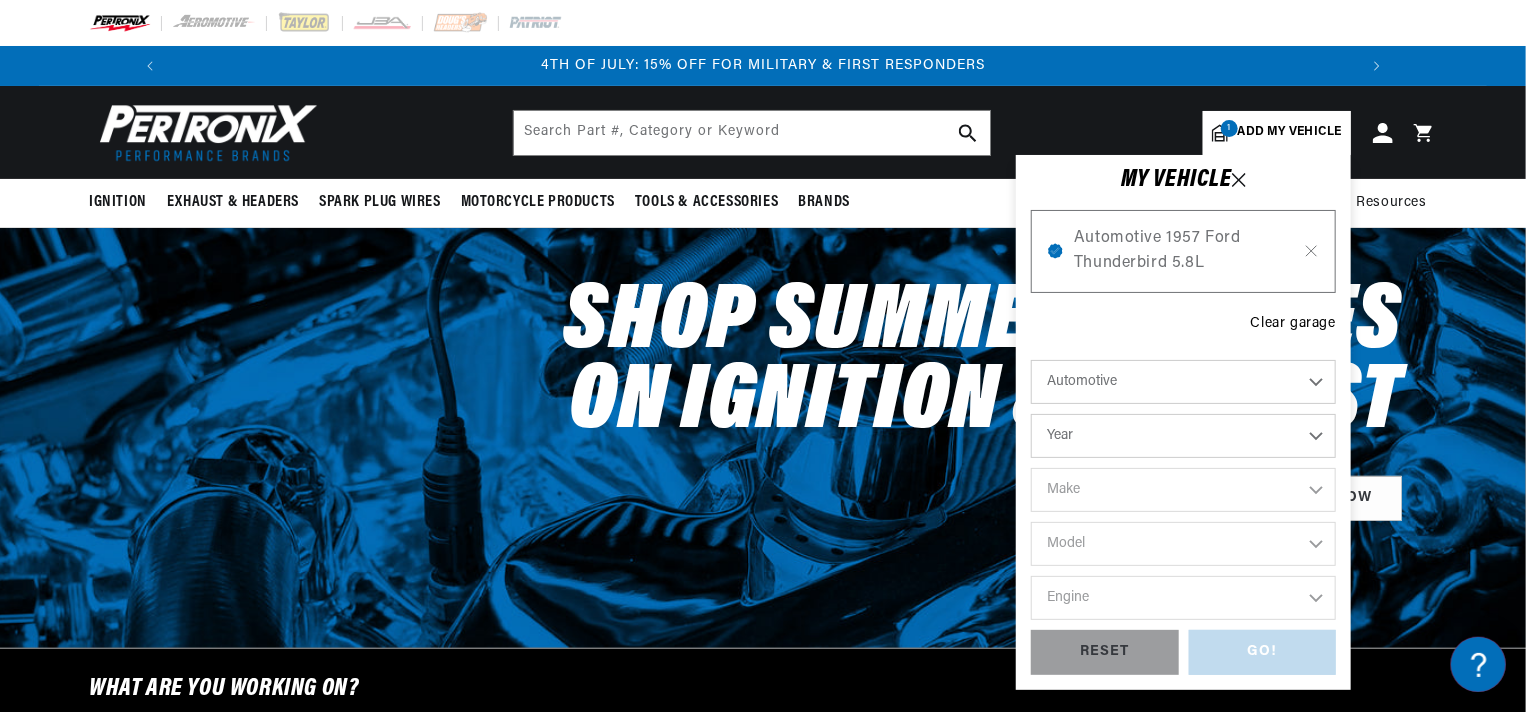 click at bounding box center (1311, 251) 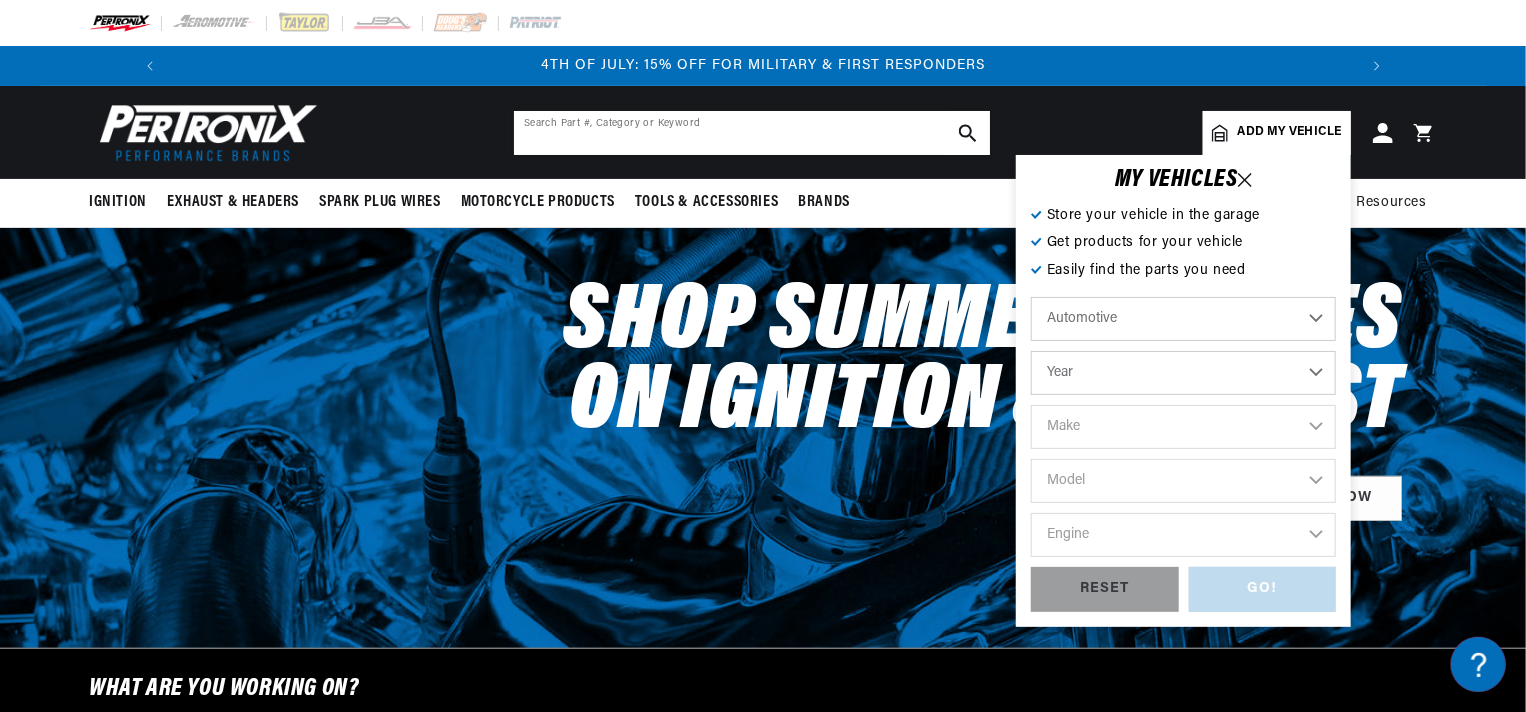 click at bounding box center (752, 133) 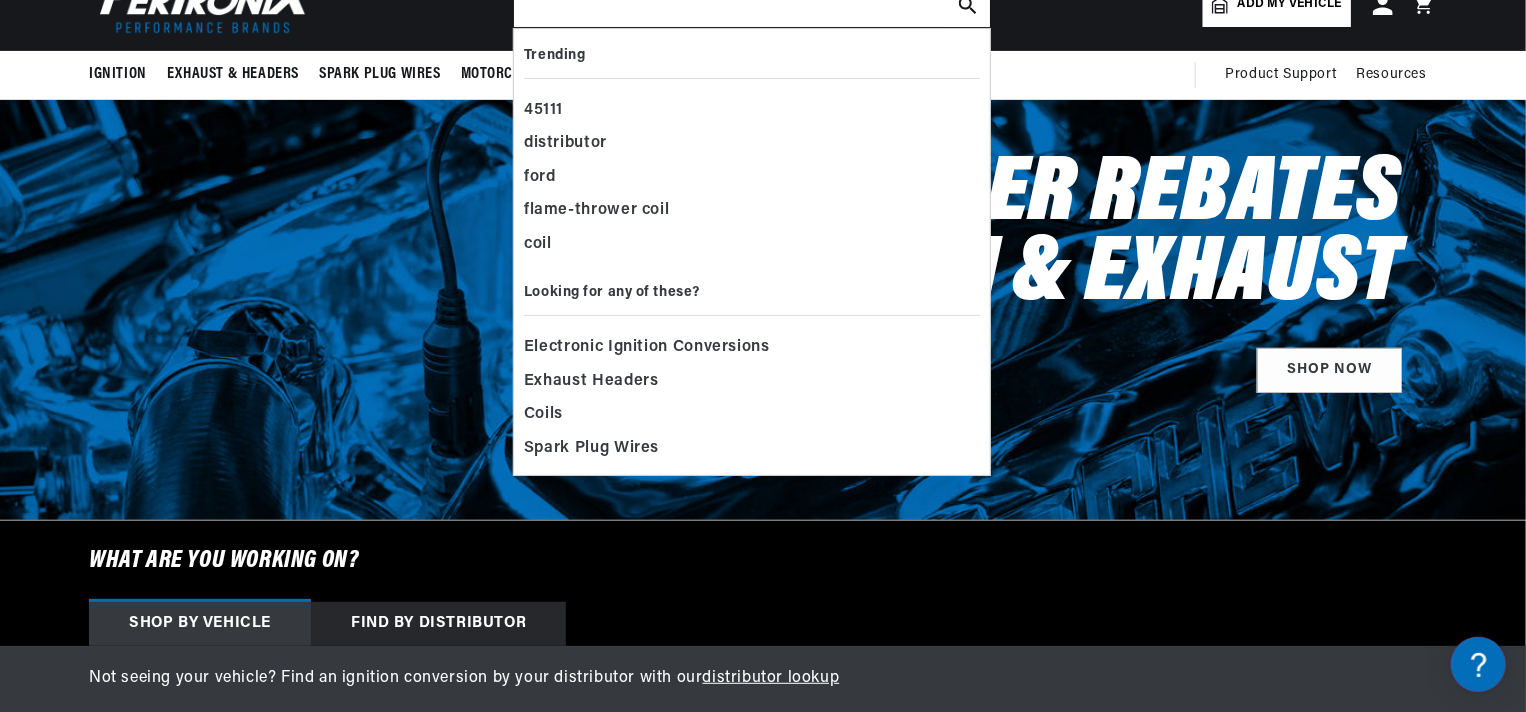 scroll, scrollTop: 300, scrollLeft: 0, axis: vertical 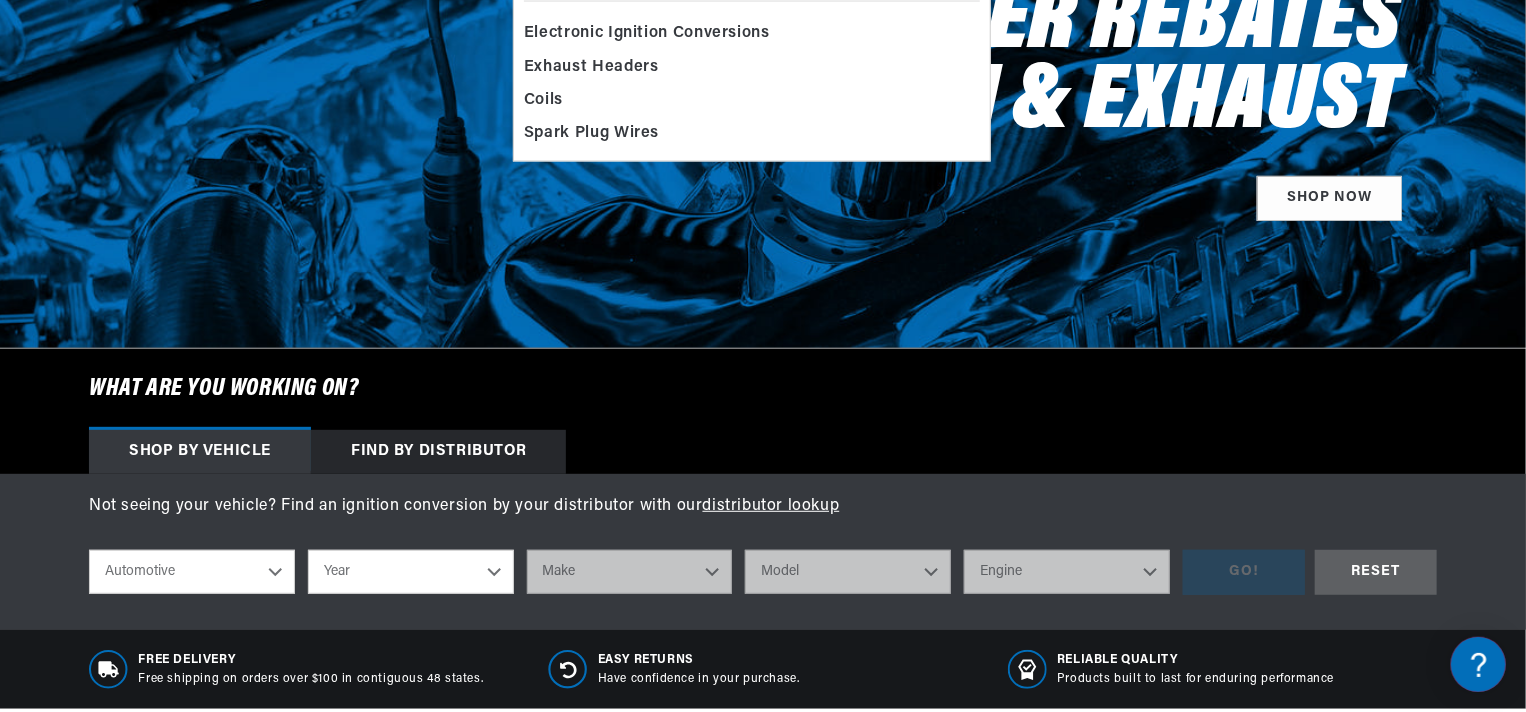 click on "Shop by vehicle
Find by Distributor" at bounding box center [763, 452] 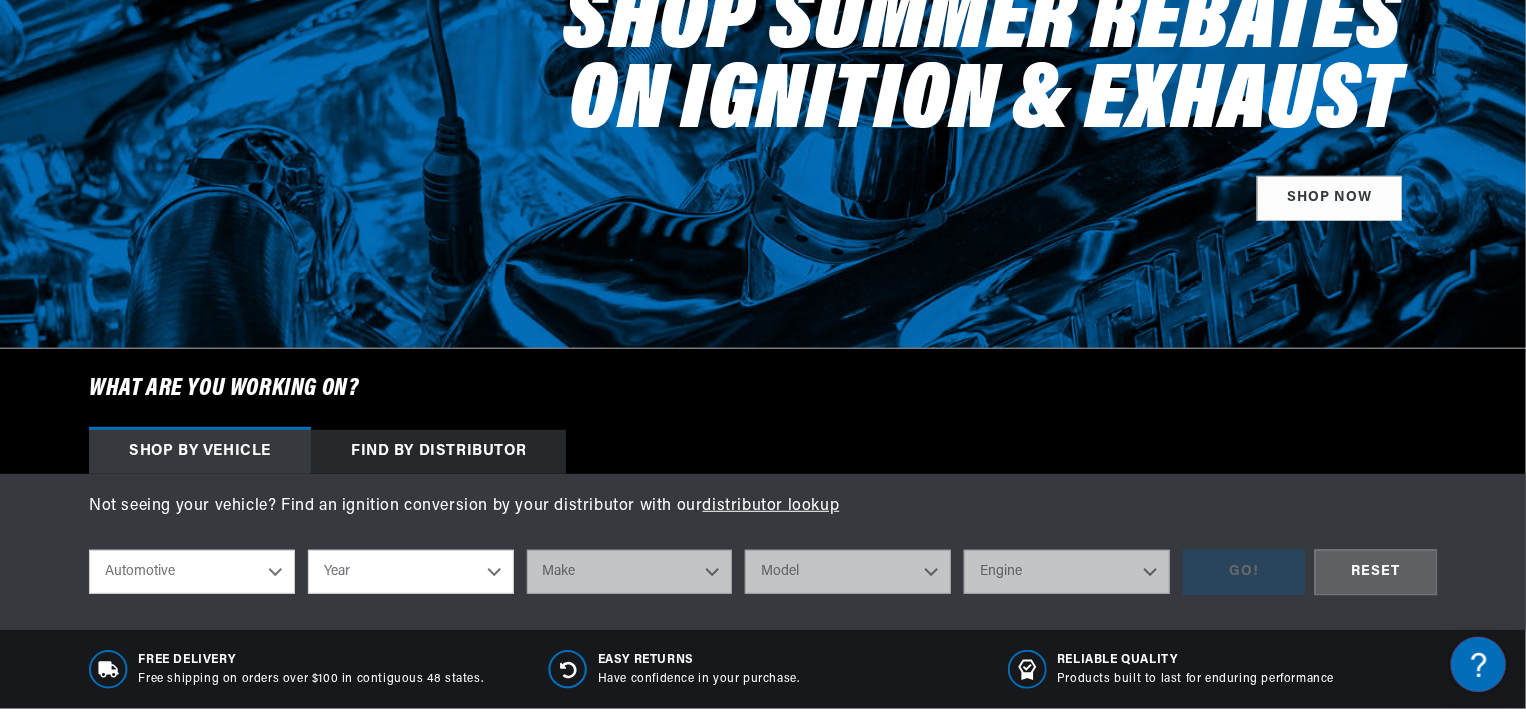 scroll, scrollTop: 0, scrollLeft: 1180, axis: horizontal 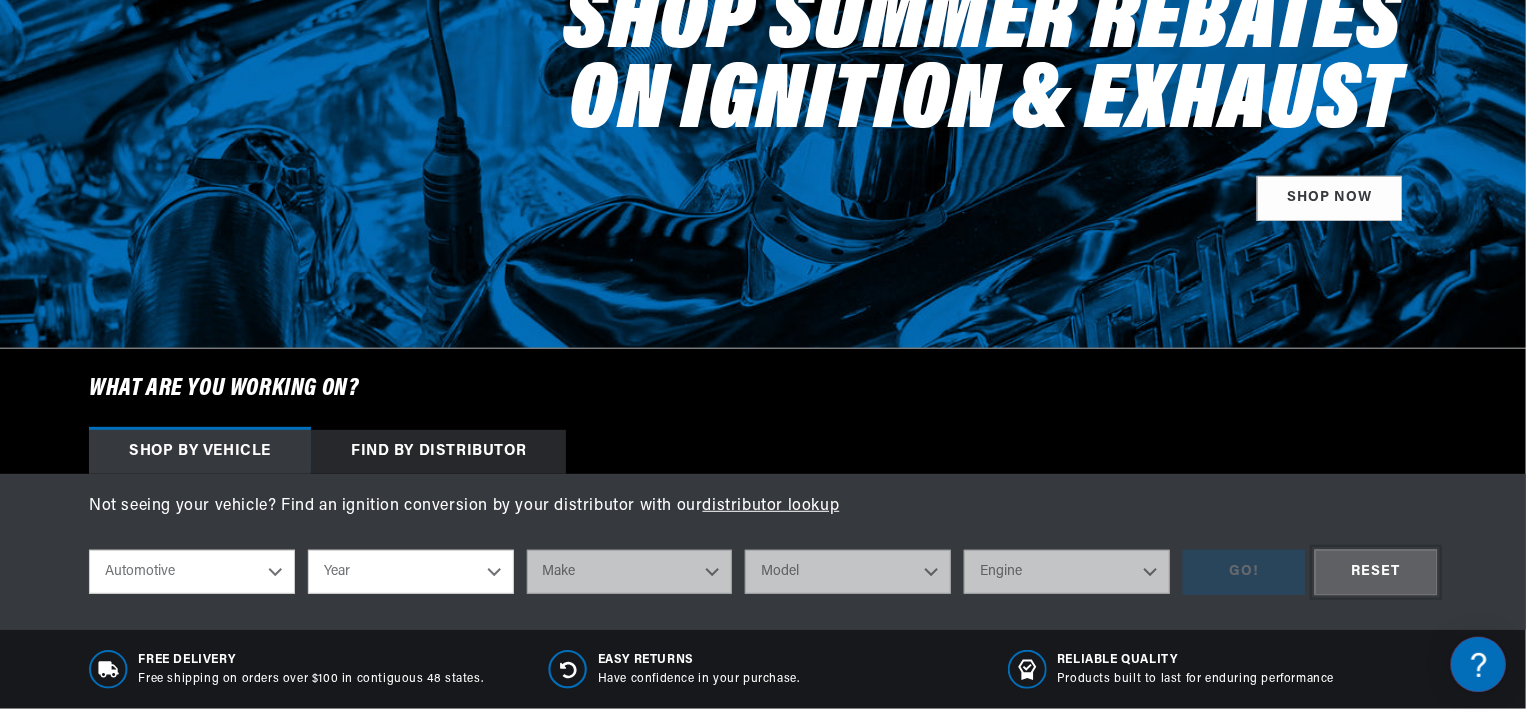 click on "RESET" at bounding box center (1376, 572) 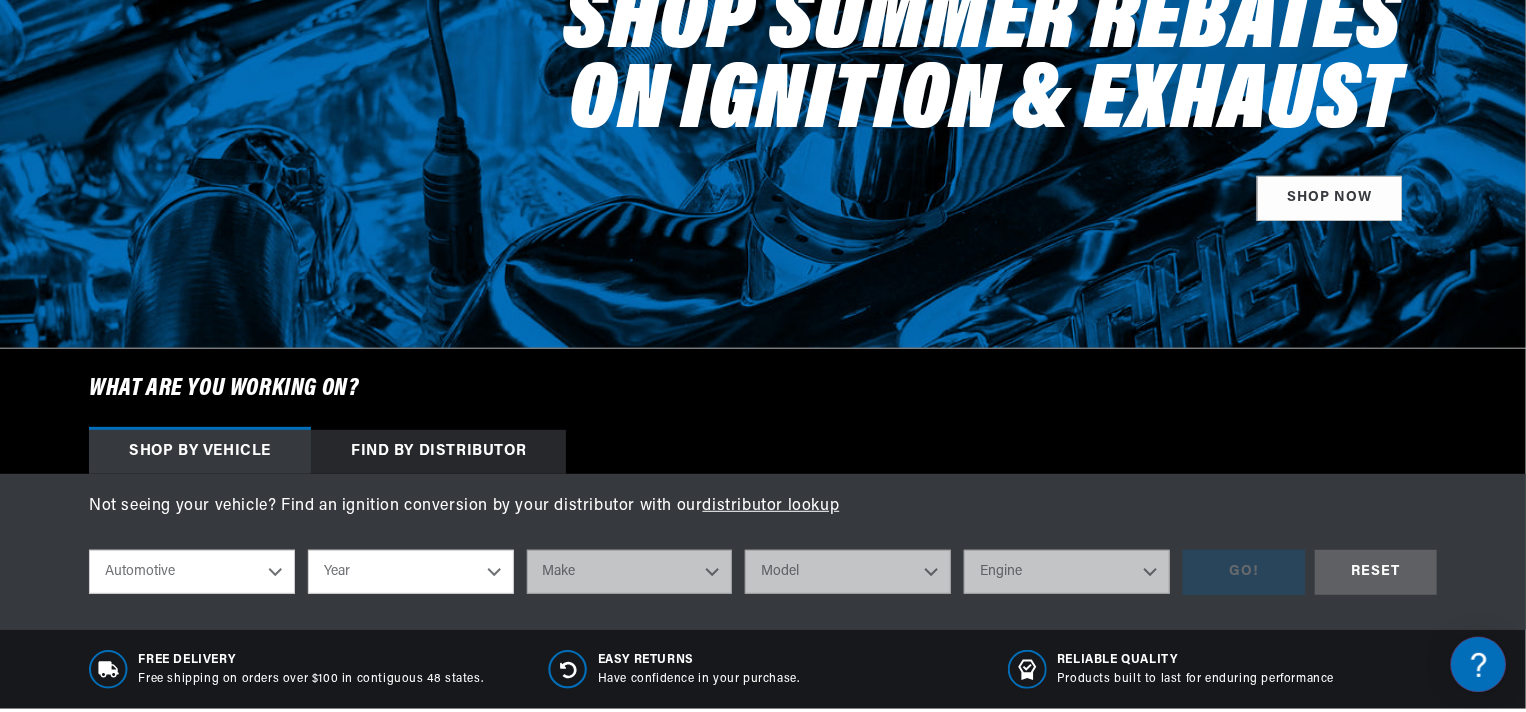 click on "Year
2022
2021
2020
2019
2018
2017
2016
2015
2014
2013
2012
2011
2010
2009
2008
2007
2006
2005
2004
2003
2002
2001
2000
1999
1998
1997
1996
1995
1994
1993
1992
1991
1990
1989
1988
1987
1986 1985" at bounding box center [411, 572] 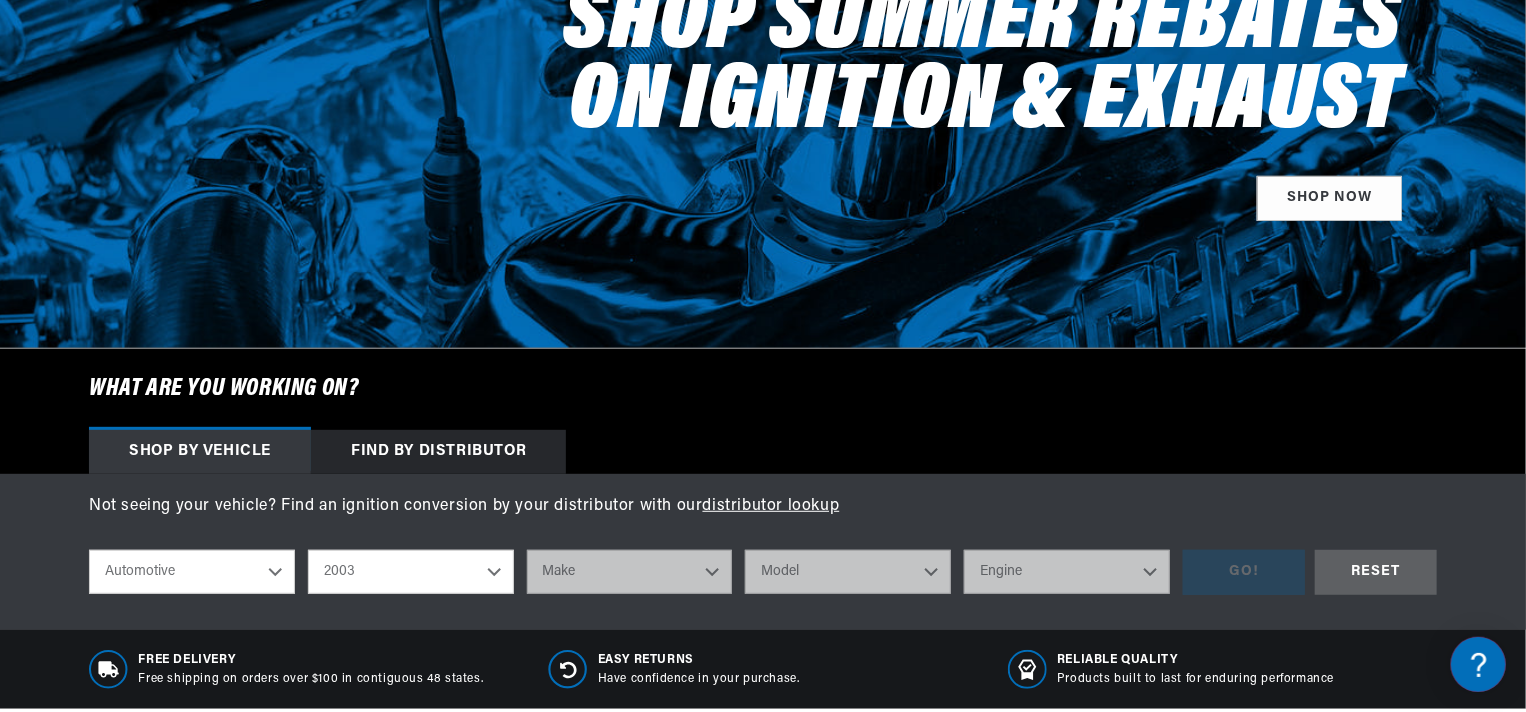 click on "Year
2022
2021
2020
2019
2018
2017
2016
2015
2014
2013
2012
2011
2010
2009
2008
2007
2006
2005
2004
2003
2002
2001
2000
1999
1998
1997
1996
1995
1994
1993
1992
1991
1990
1989
1988
1987
1986 1985" at bounding box center [411, 572] 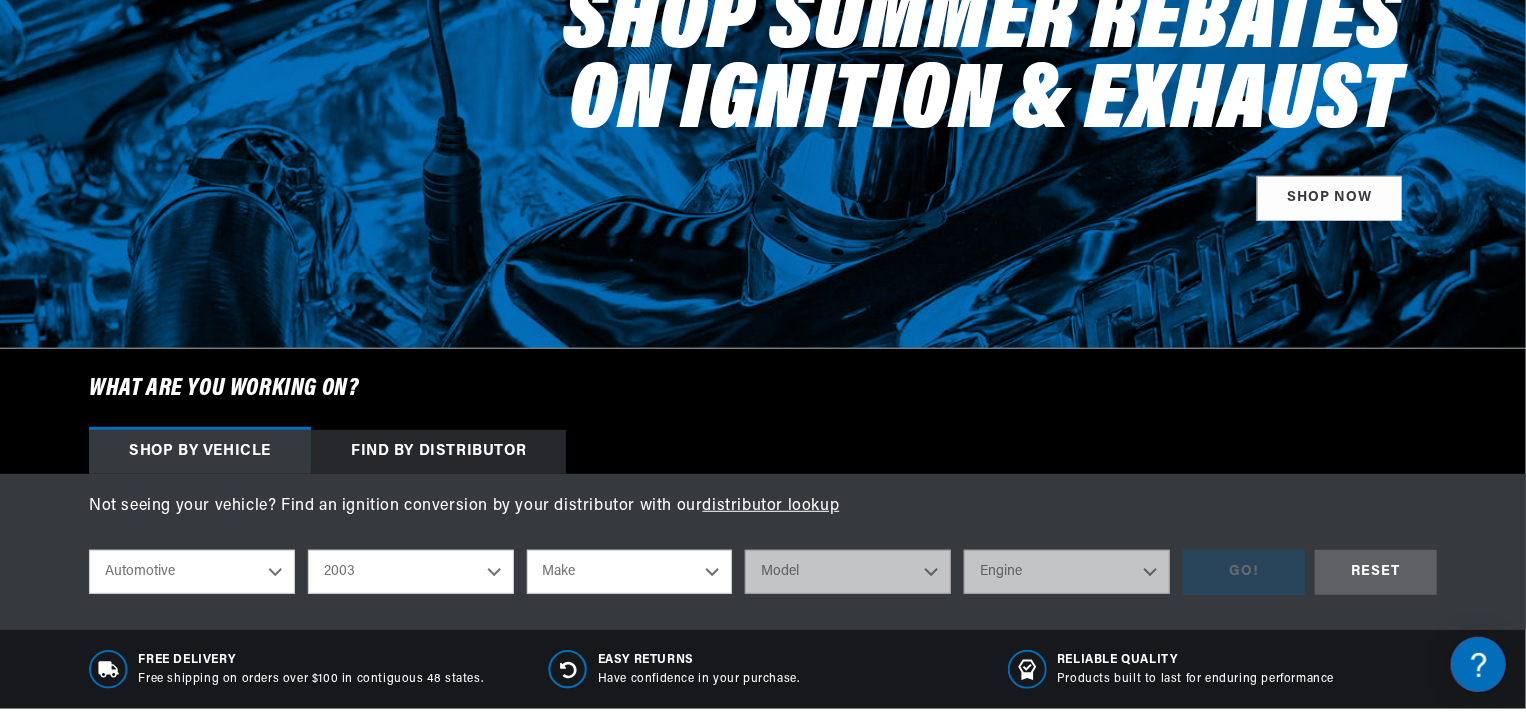 scroll, scrollTop: 0, scrollLeft: 2362, axis: horizontal 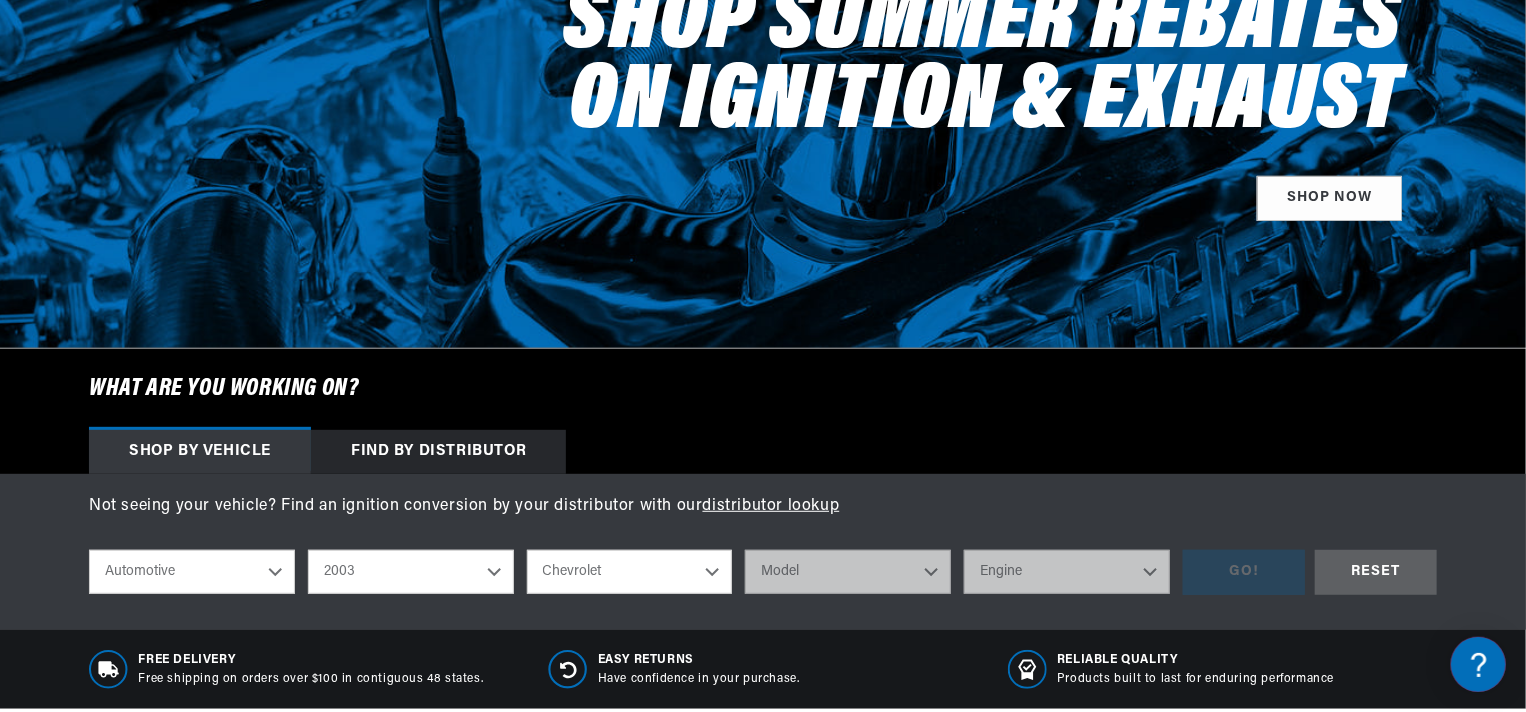 click on "Make
Avanti
Buick
Cadillac
Chevrolet
Chrysler
Dodge
Ford
GMC
Hummer
Isuzu
Jeep
Lincoln
Mercury
Mini
Oldsmobile
Pontiac
Toyota" at bounding box center (630, 572) 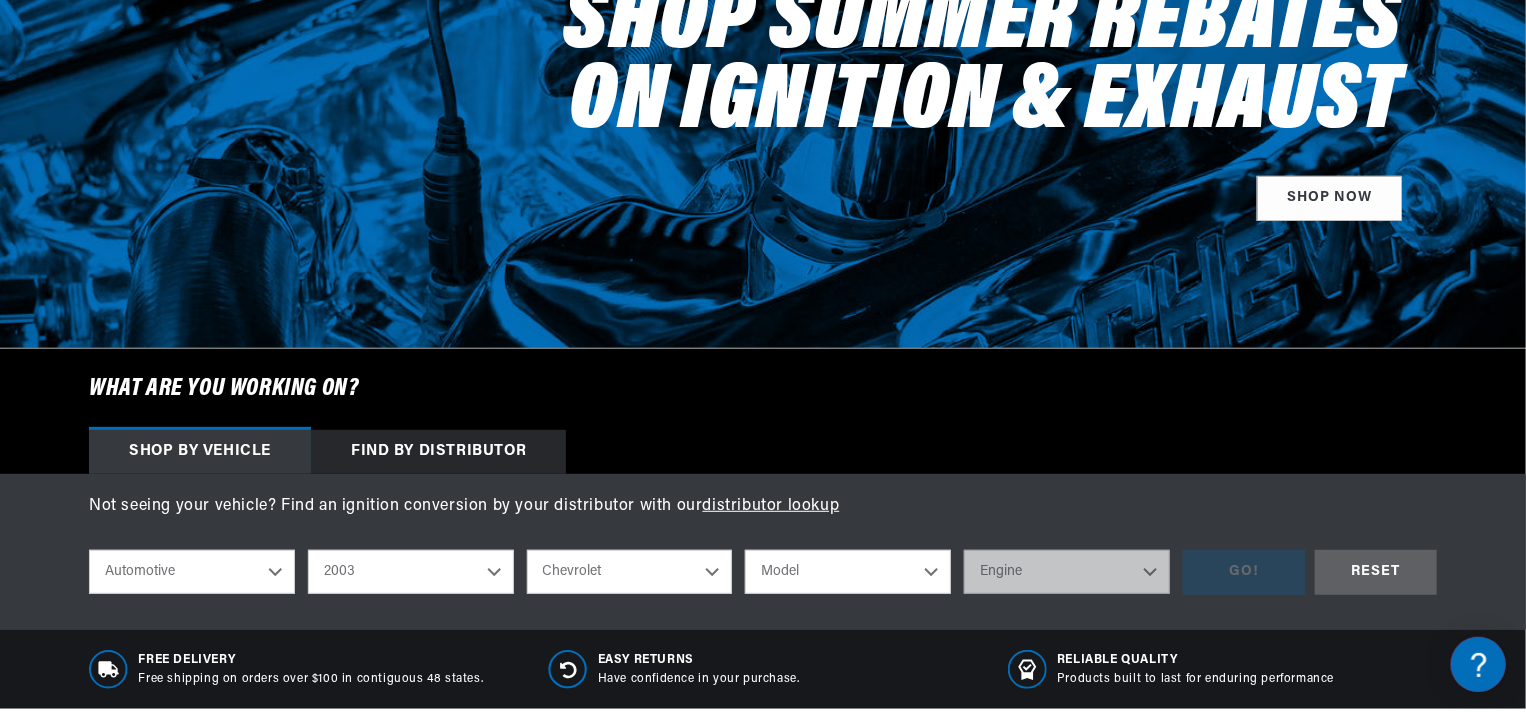 click on "Model
Astro
Avalanche 1500
Avalanche 2500
Blazer
C4500 Kodiak
C5500 Kodiak
C6500 Kodiak
C7500 Kodiak
C8500
Cargo Van
Corvette
Express 1500
Express 2500
Express 3500
Impala
Malibu
Monte Carlo
P30
S10
Silverado 1500
Silverado 1500 HD
Silverado 2500
Silverado 2500 HD
Silverado 3500
Sonora
SSR
Suburban 1500
Suburban 2500
Tahoe
Trailblazer" at bounding box center (848, 572) 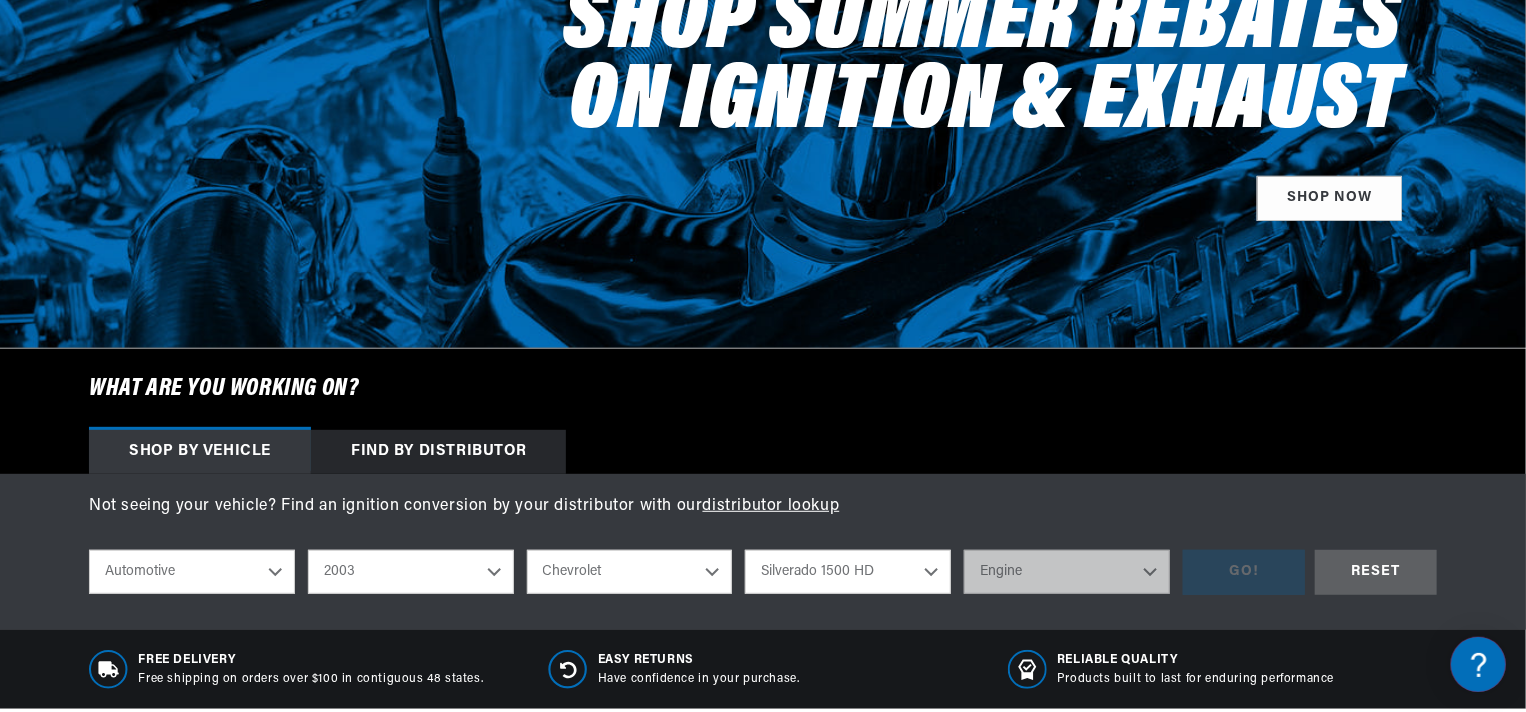 click on "Model
Astro
Avalanche 1500
Avalanche 2500
Blazer
C4500 Kodiak
C5500 Kodiak
C6500 Kodiak
C7500 Kodiak
C8500
Cargo Van
Corvette
Express 1500
Express 2500
Express 3500
Impala
Malibu
Monte Carlo
P30
S10
Silverado 1500
Silverado 1500 HD
Silverado 2500
Silverado 2500 HD
Silverado 3500
Sonora
SSR
Suburban 1500
Suburban 2500
Tahoe
Trailblazer" at bounding box center (848, 572) 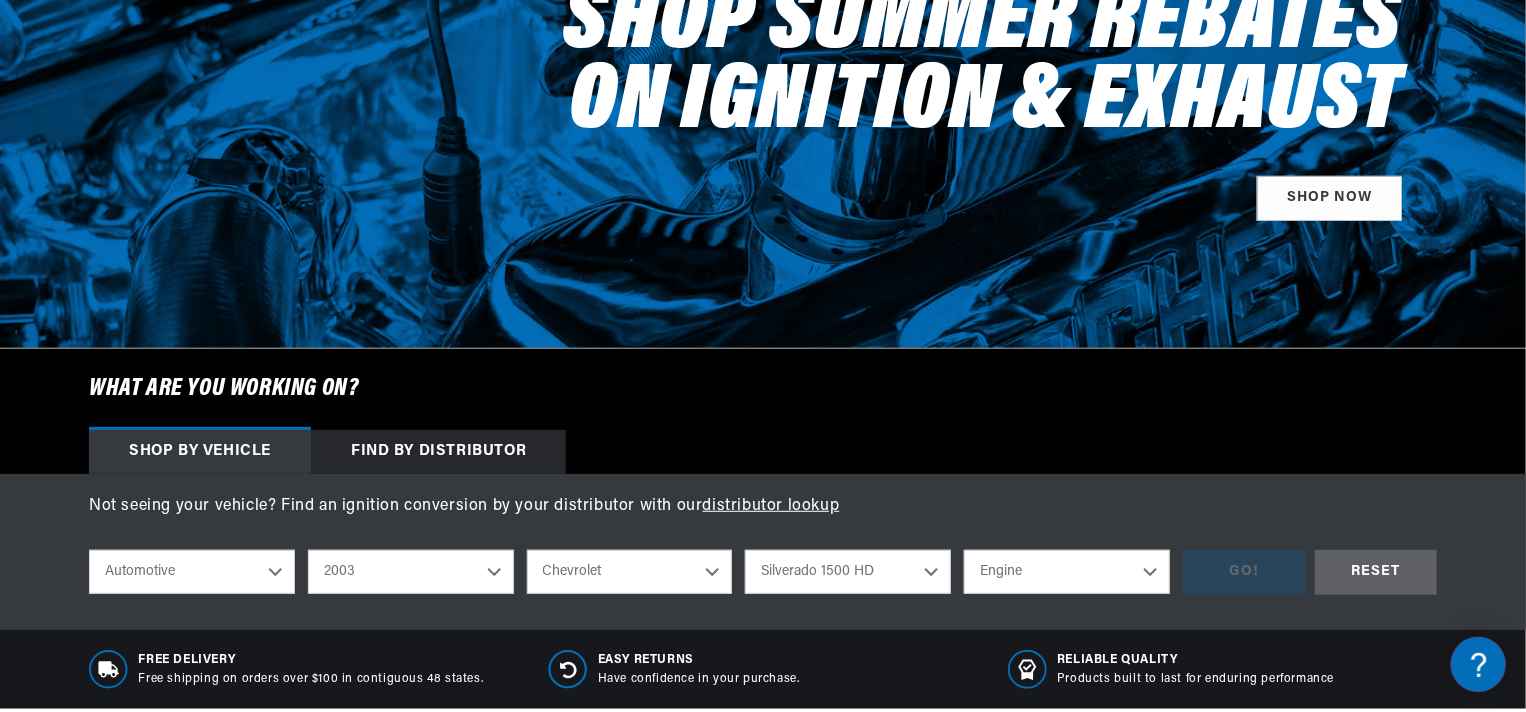 click on "Engine
6.0L" at bounding box center [1067, 572] 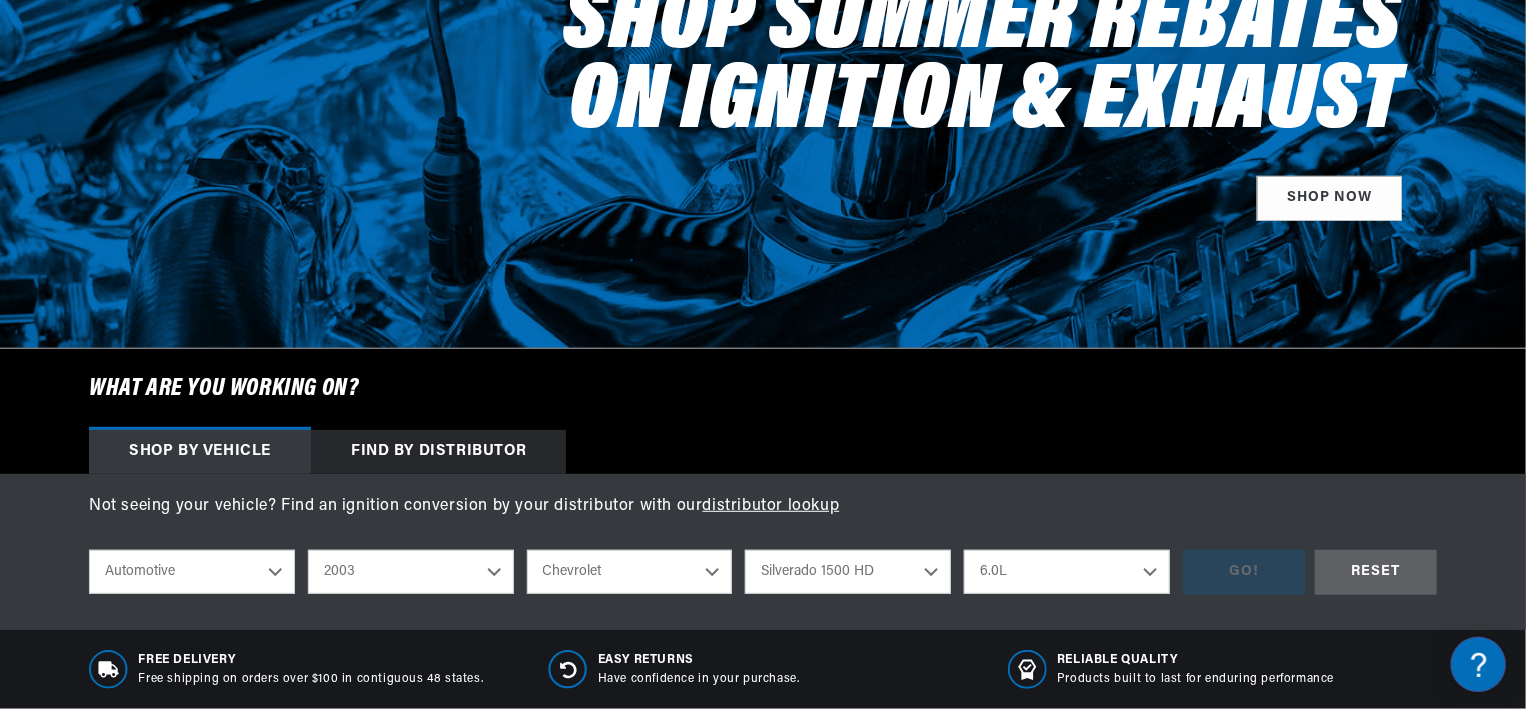 click on "Engine
6.0L" at bounding box center (1067, 572) 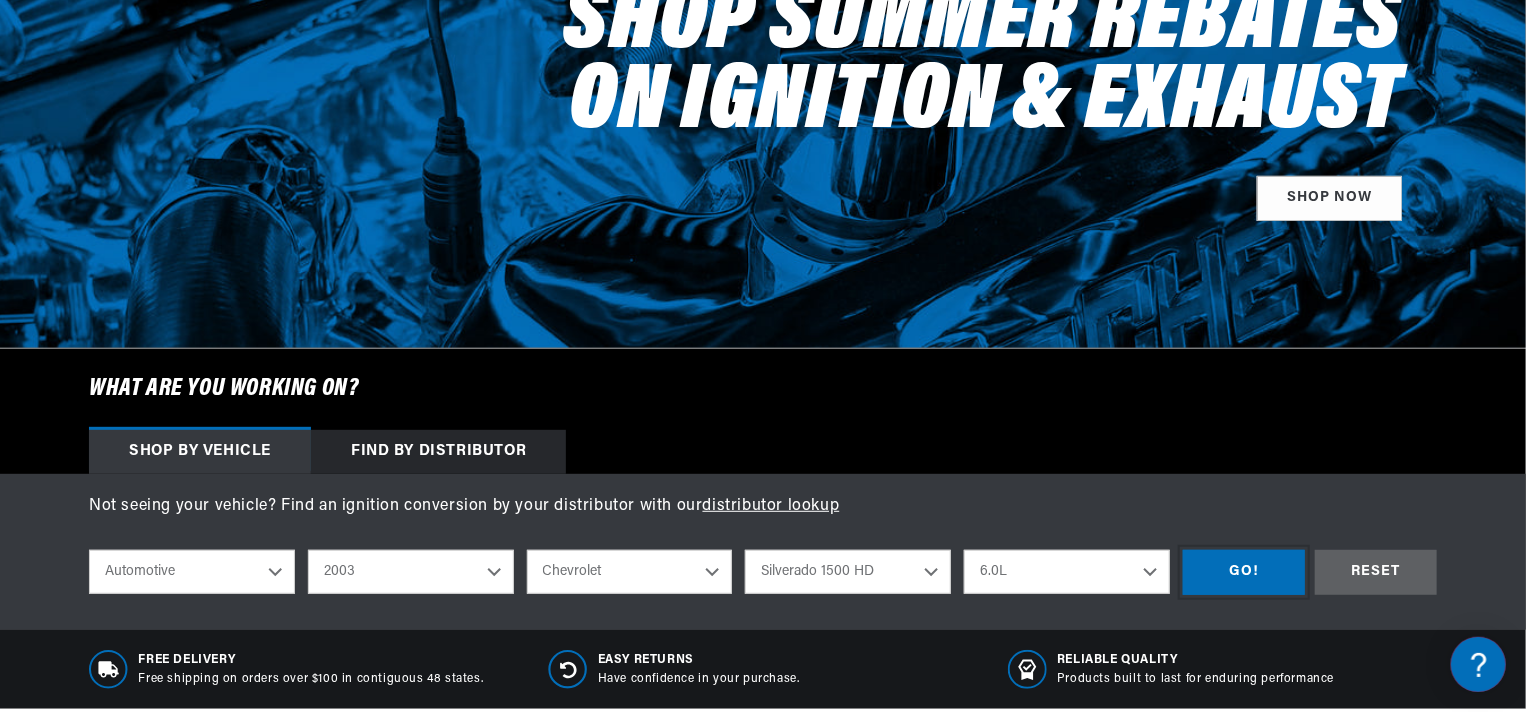 click on "GO!" at bounding box center [1244, 572] 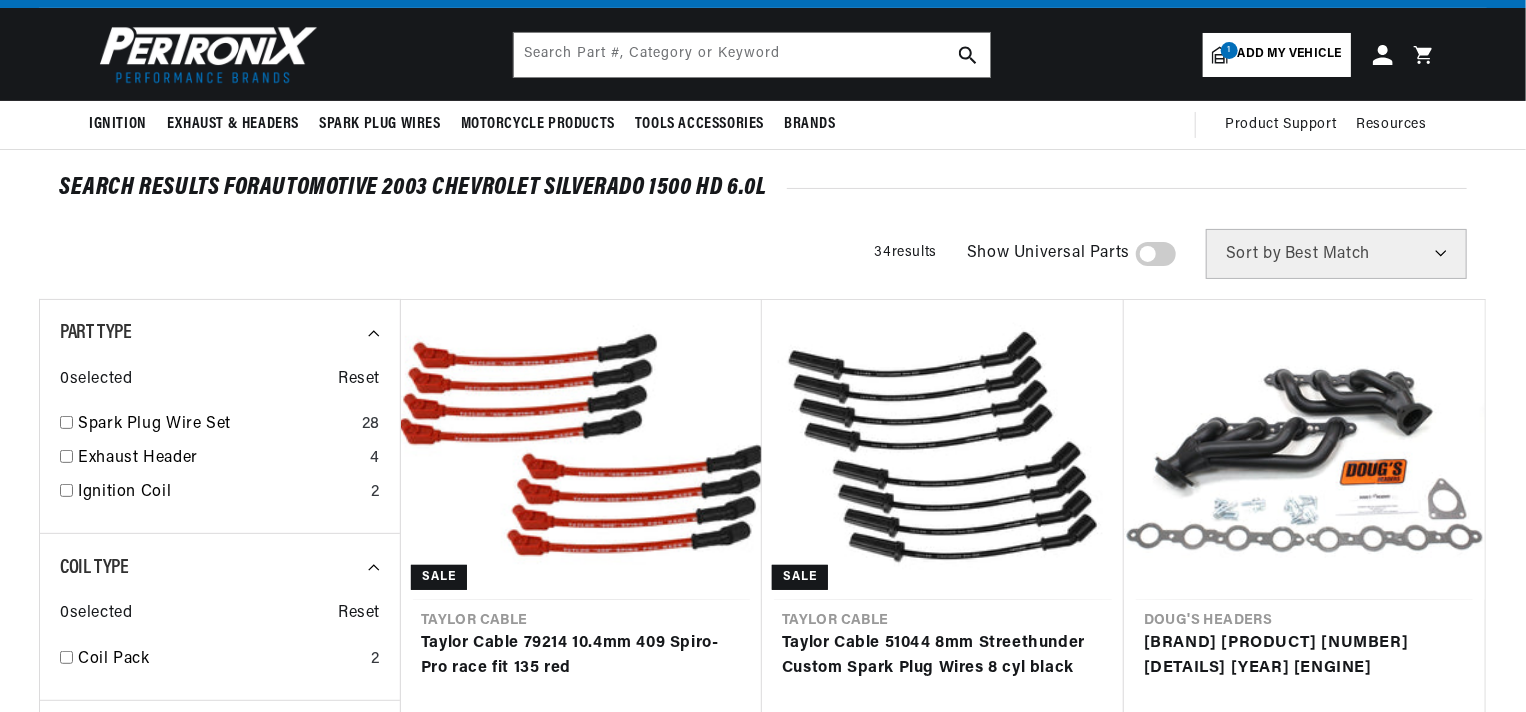 scroll, scrollTop: 100, scrollLeft: 0, axis: vertical 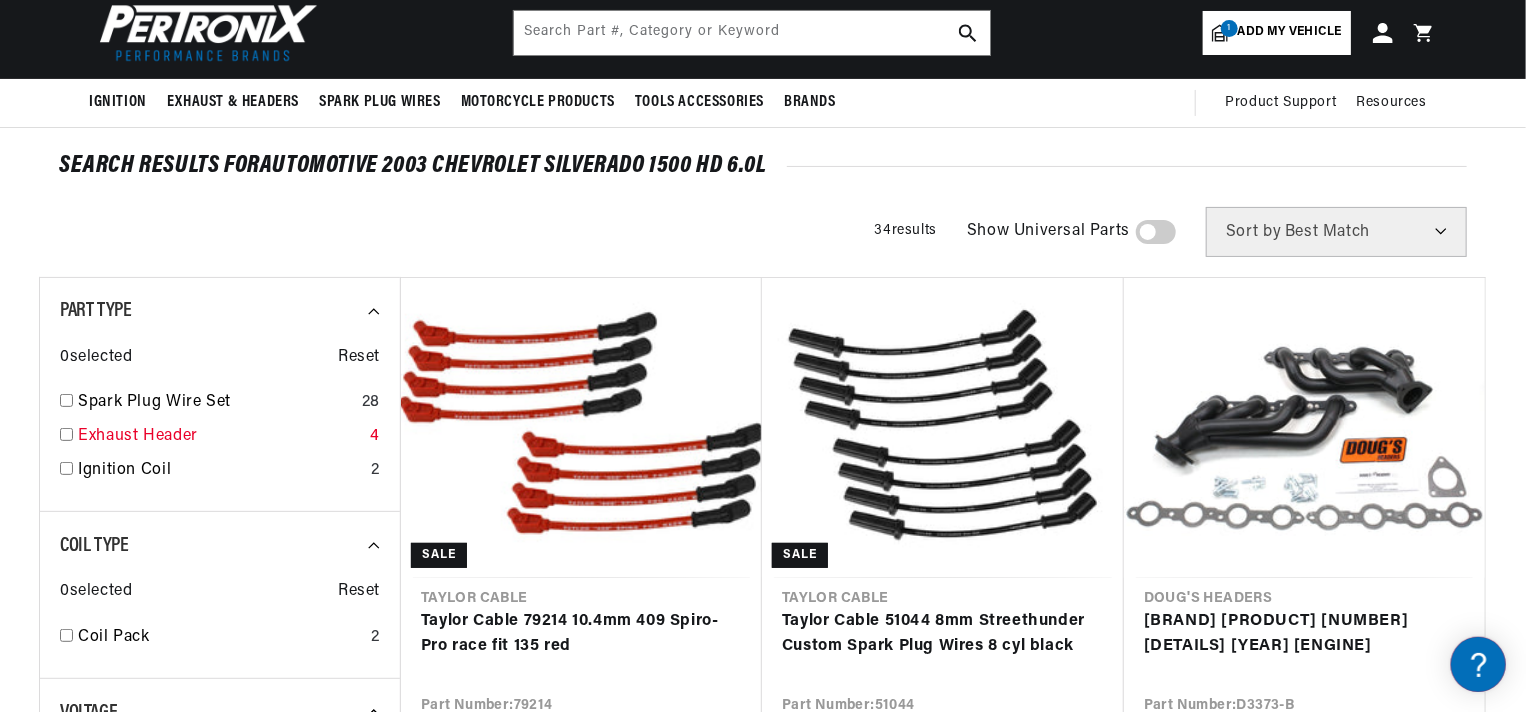 click on "Exhaust Header" at bounding box center [216, 403] 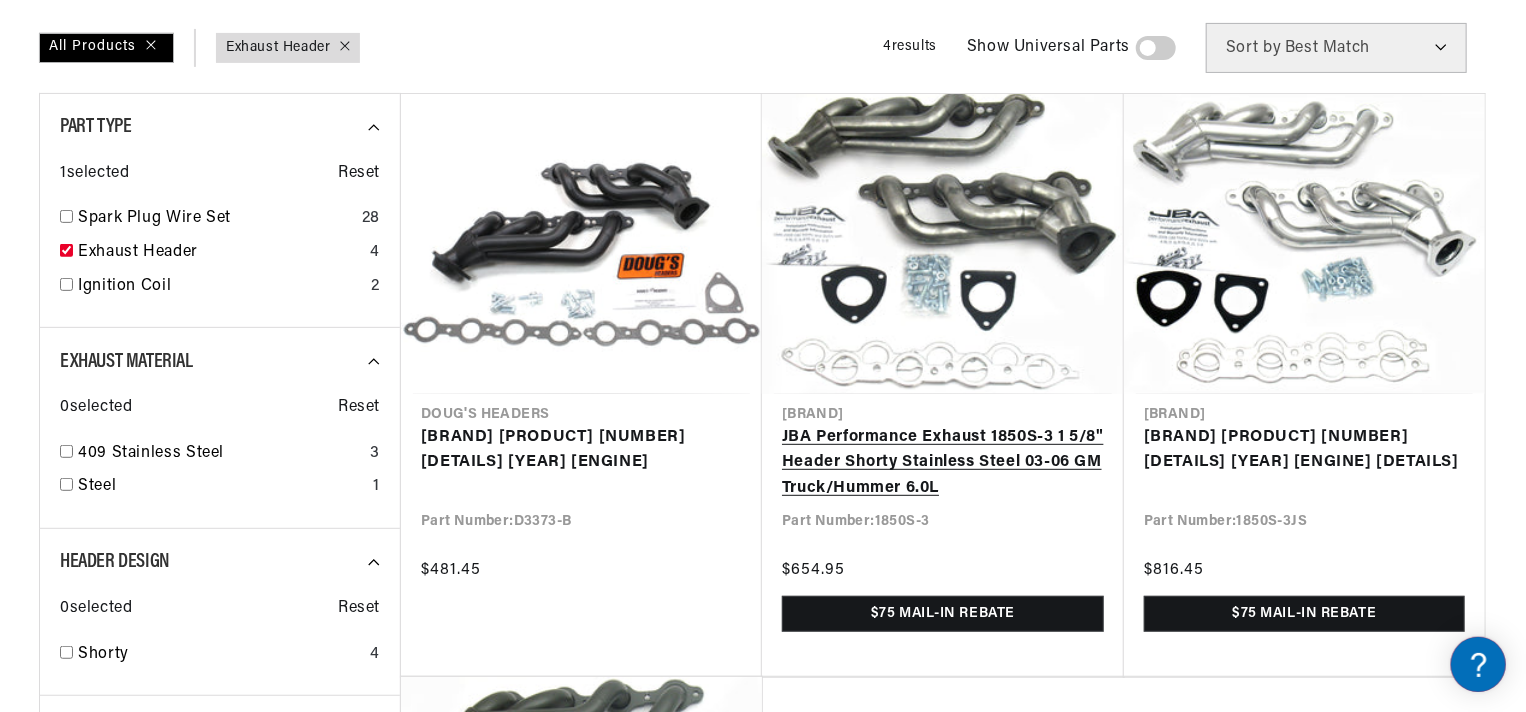 scroll, scrollTop: 300, scrollLeft: 0, axis: vertical 